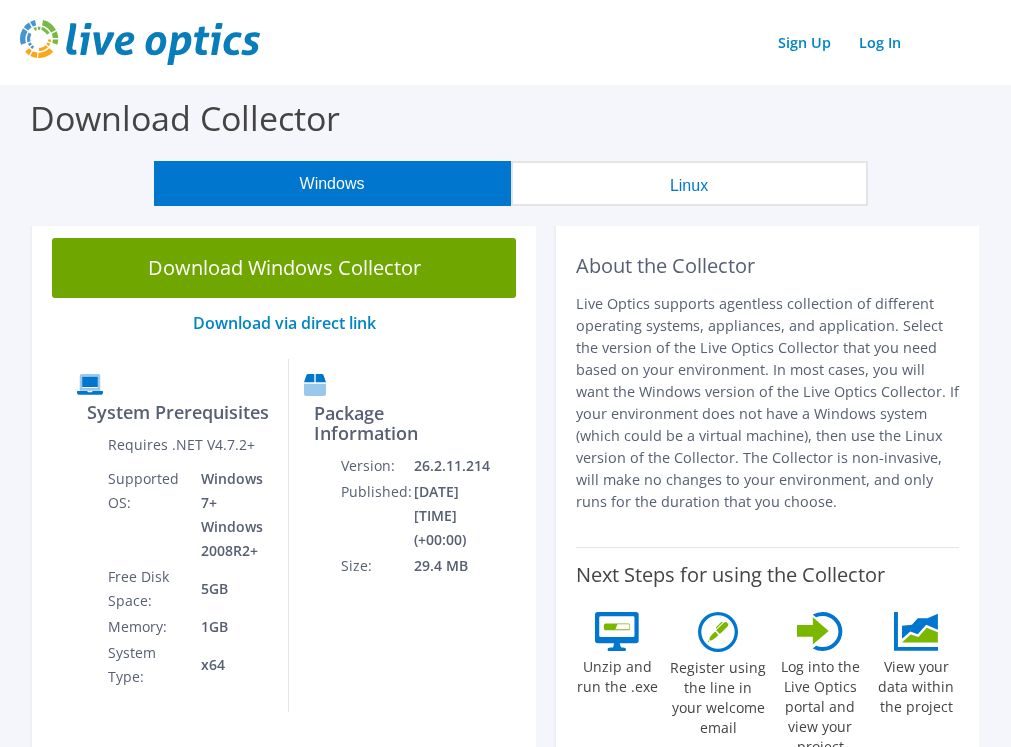 scroll, scrollTop: 0, scrollLeft: 0, axis: both 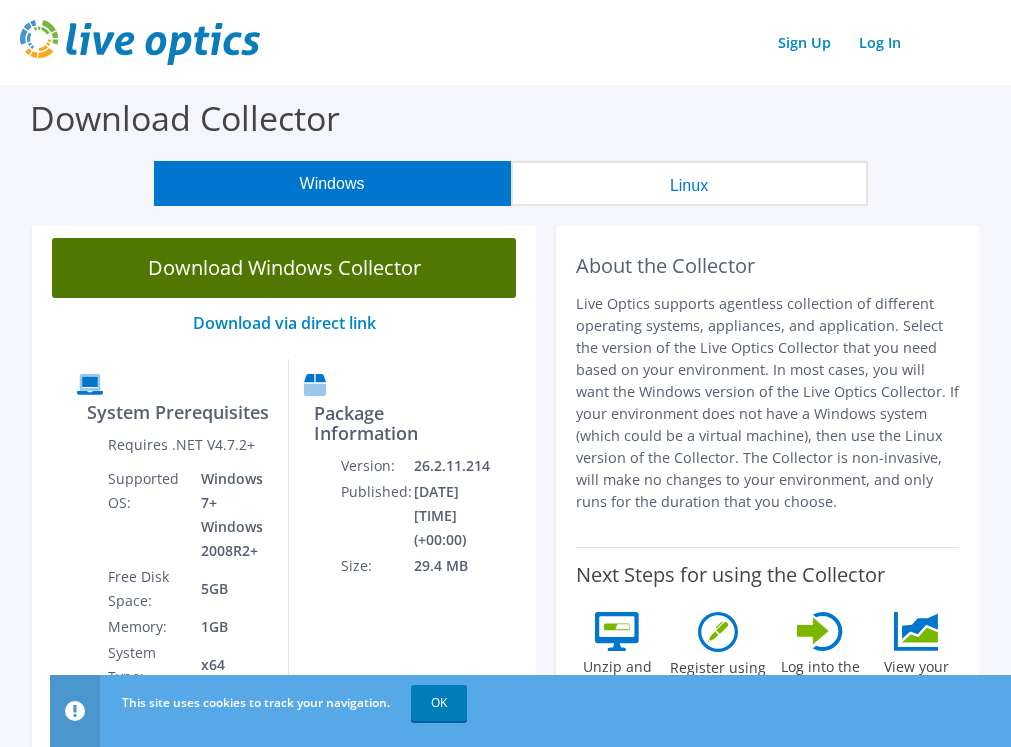click on "Download Windows Collector" at bounding box center (284, 268) 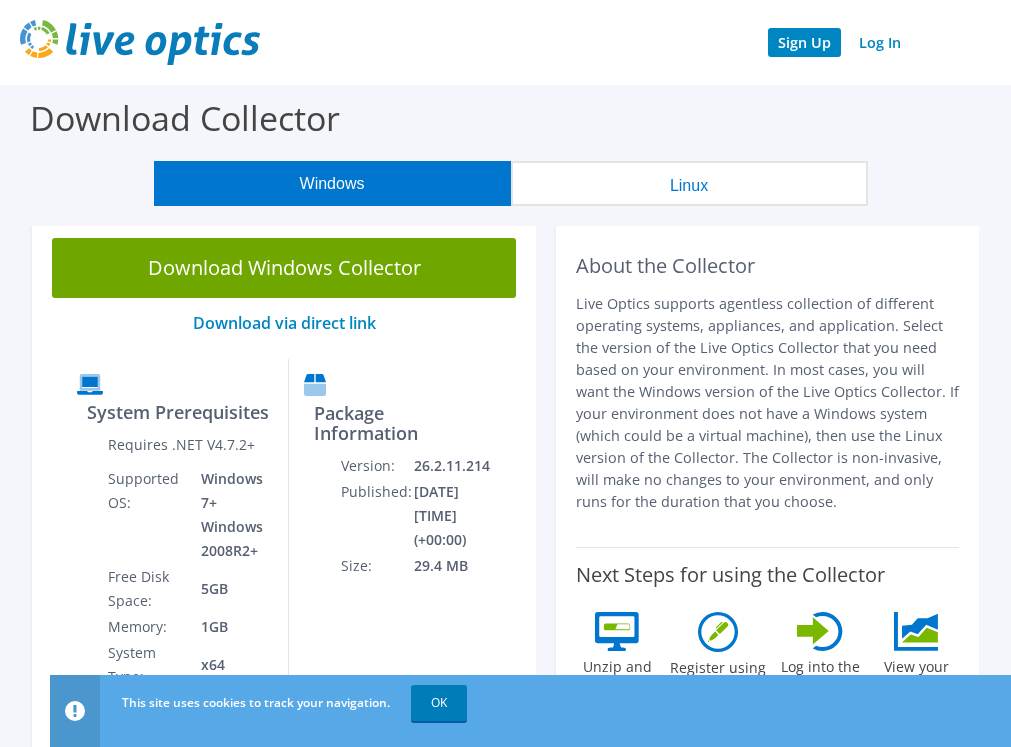 click on "Sign Up" at bounding box center (804, 42) 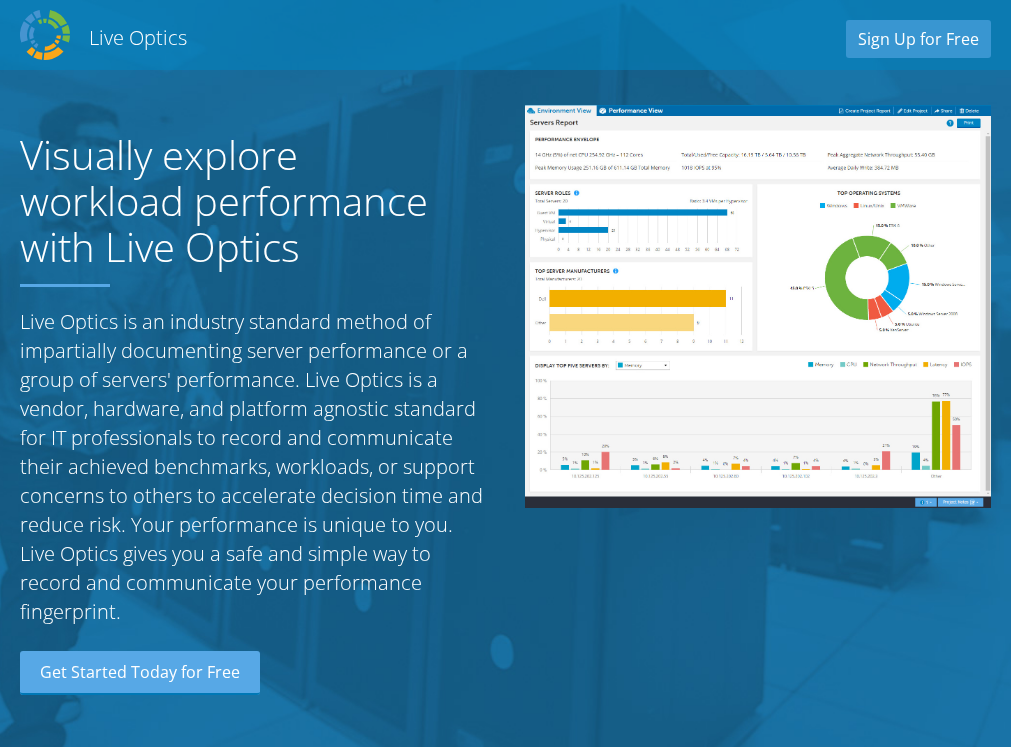 scroll, scrollTop: 0, scrollLeft: 0, axis: both 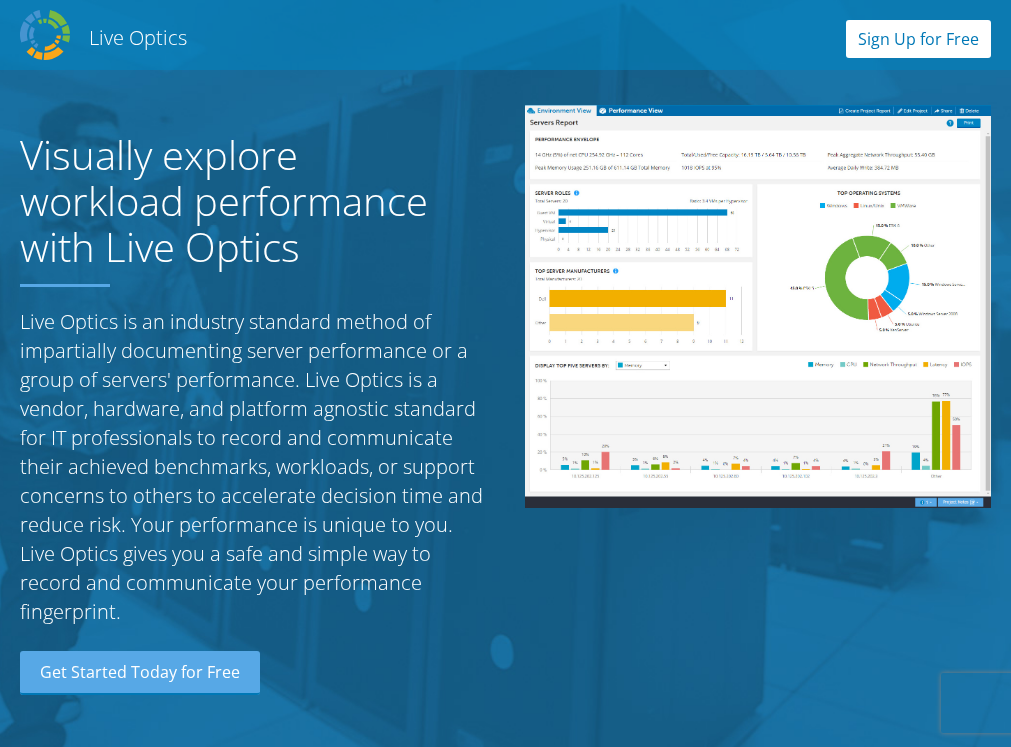 click on "Sign Up for Free" at bounding box center (918, 39) 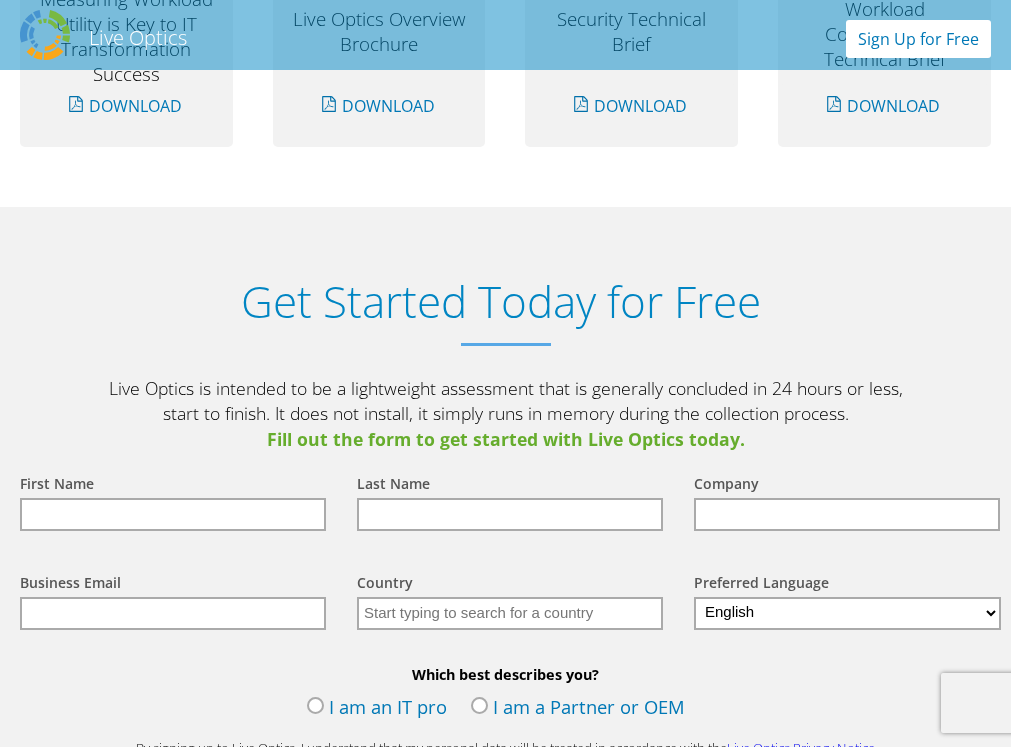 scroll, scrollTop: 2256, scrollLeft: 0, axis: vertical 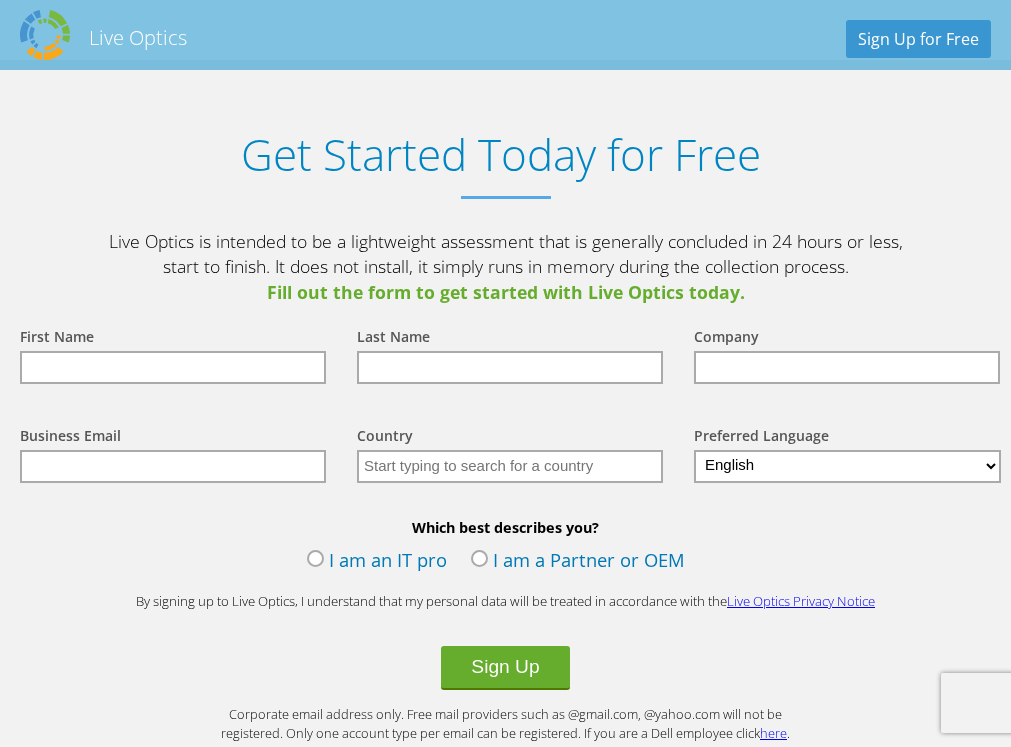 click at bounding box center [173, 367] 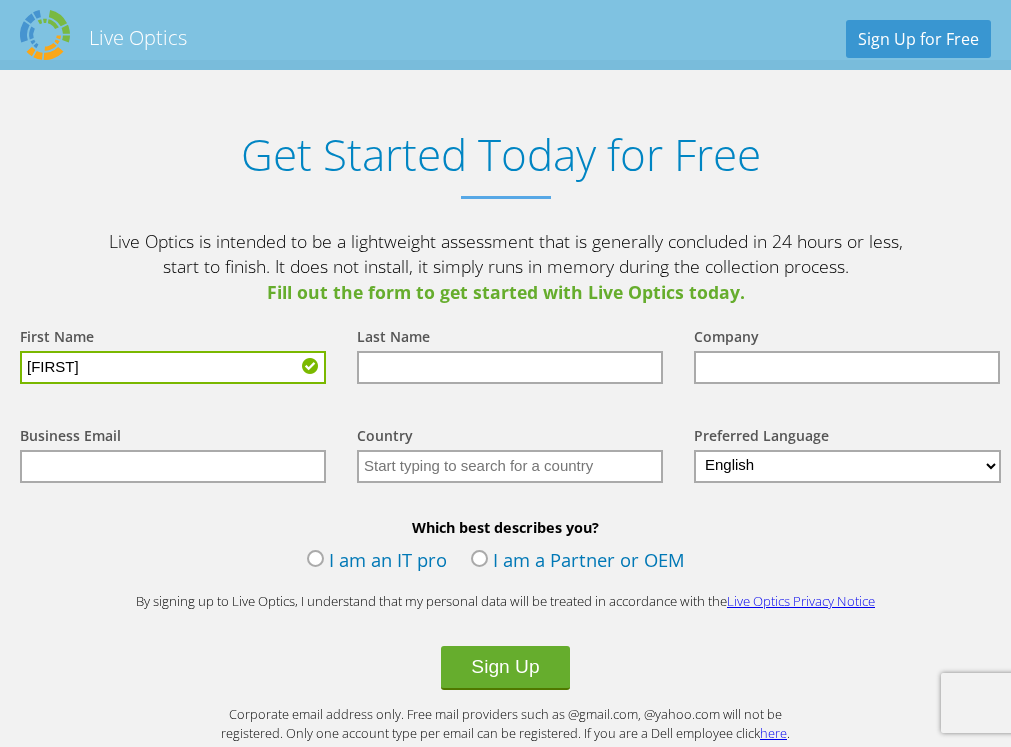 type on "Michael" 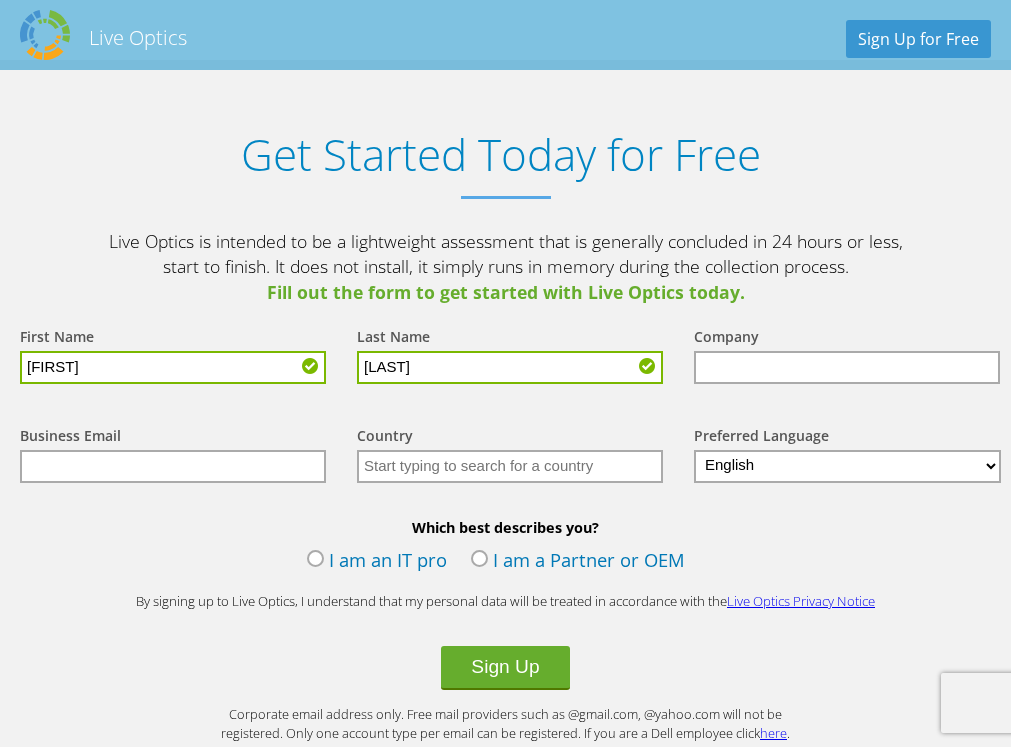 type on "Bernal" 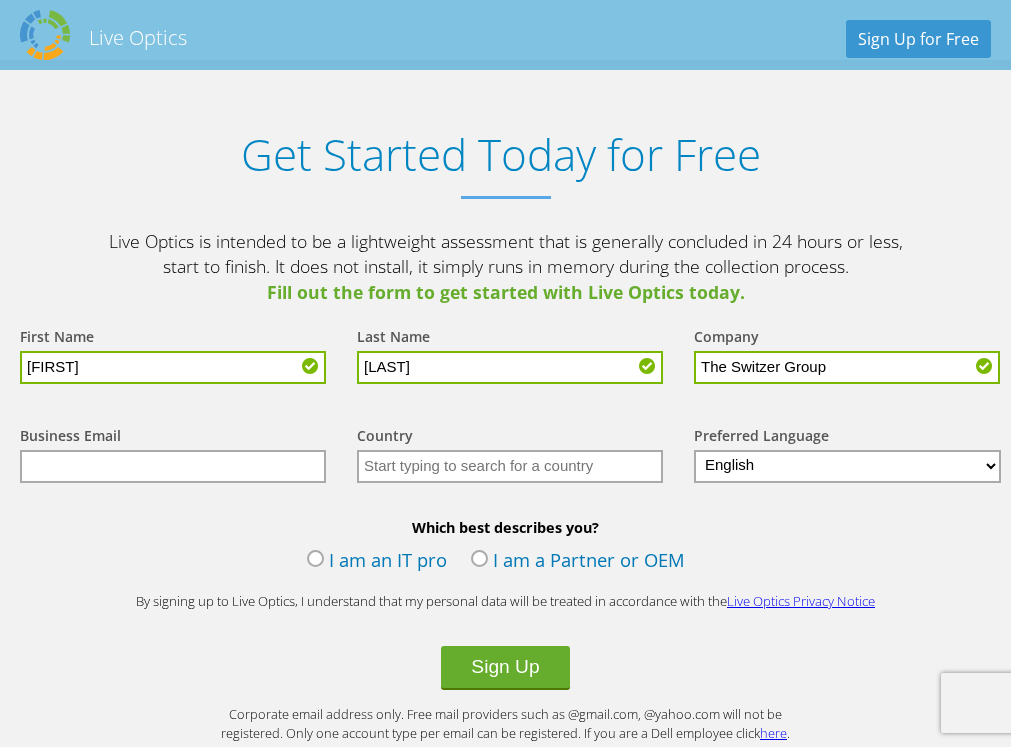 type on "The Switzer Group" 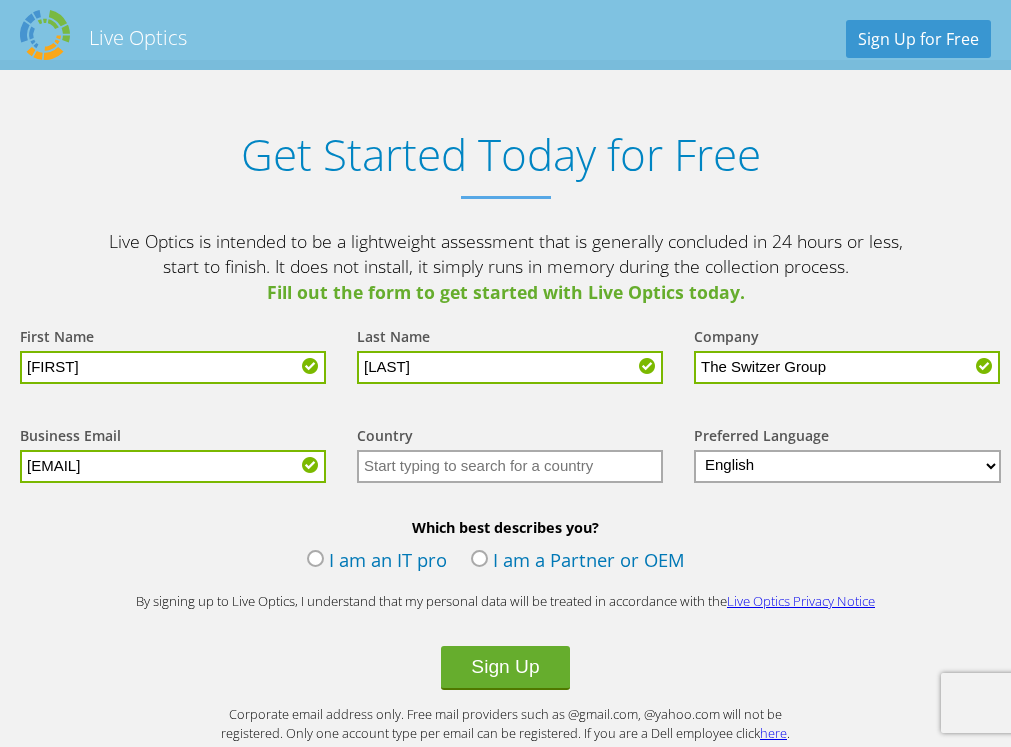 type on "mbernal@theswitzergroup.com" 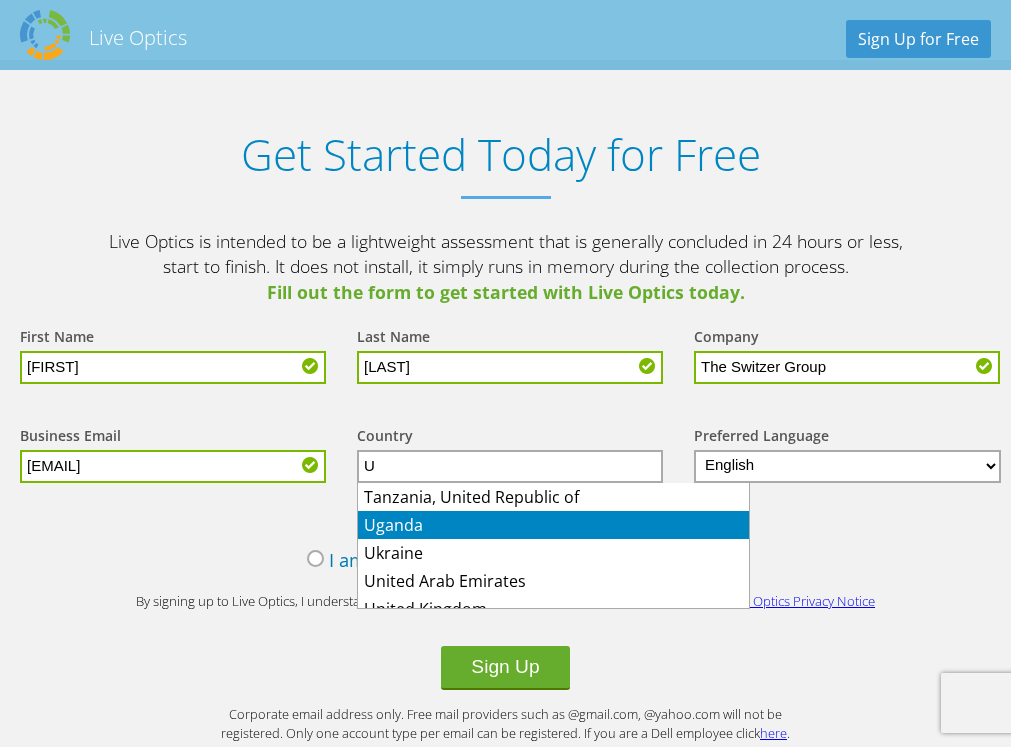 scroll, scrollTop: 100, scrollLeft: 0, axis: vertical 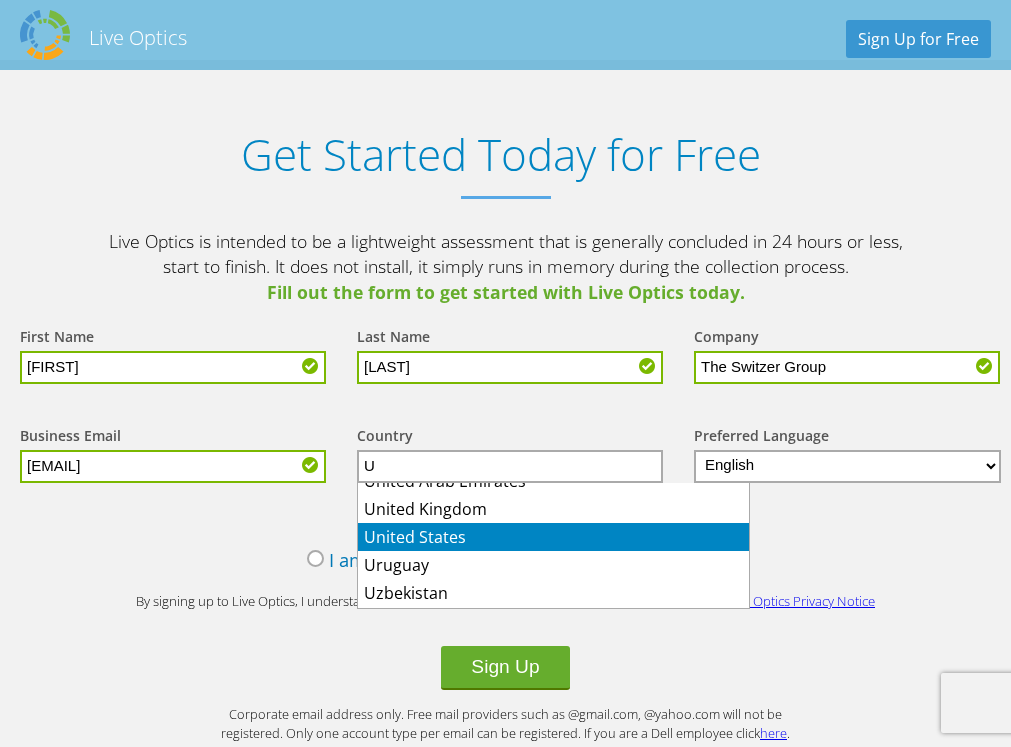 click on "United States" at bounding box center (553, 537) 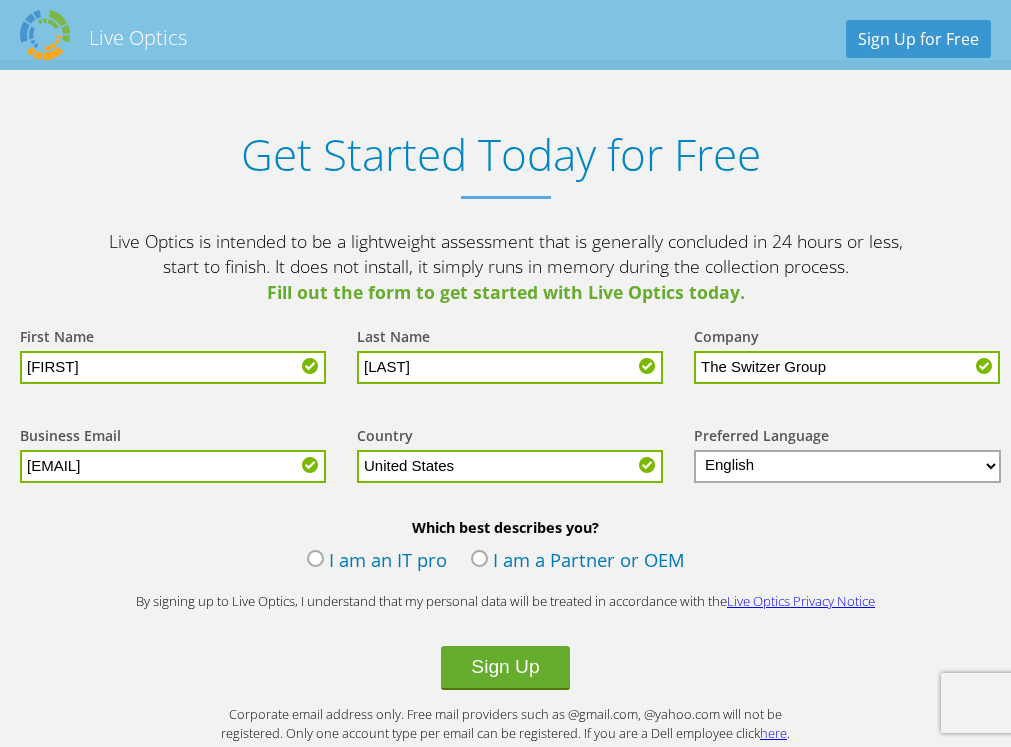 type on "United States" 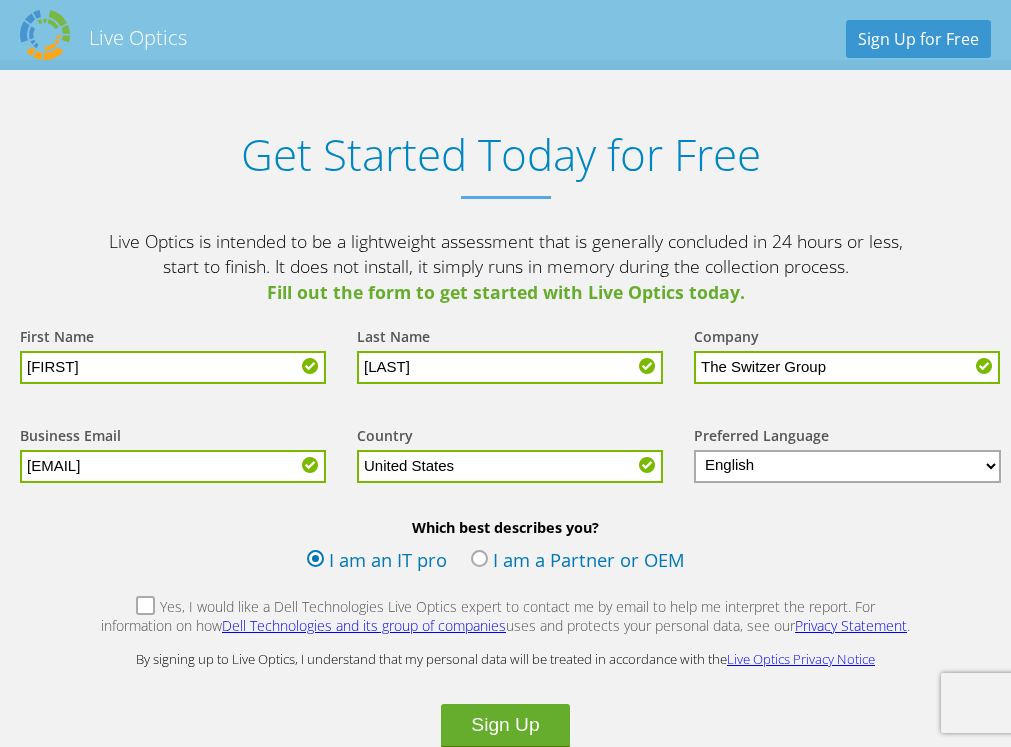 click on "Yes, I would like a Dell Technologies Live Optics expert to contact me by email to help me interpret the report. For information on how  Dell Technologies and its group of companies  uses and protects your personal data, see our  Privacy Statement ." at bounding box center [506, 618] 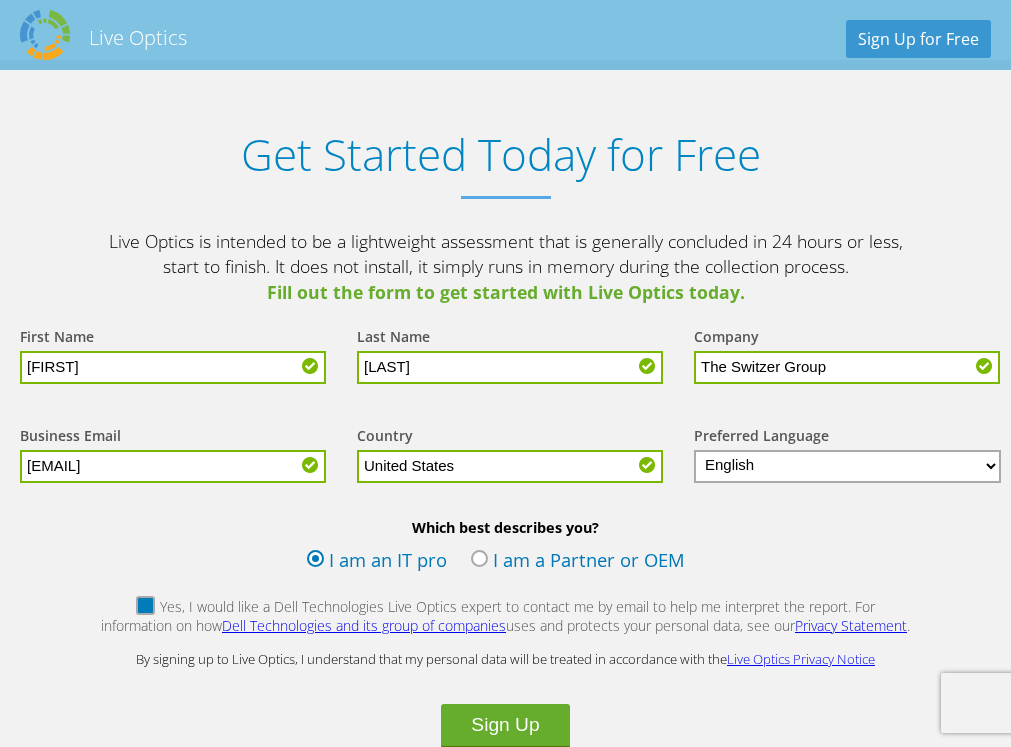 scroll, scrollTop: 2456, scrollLeft: 0, axis: vertical 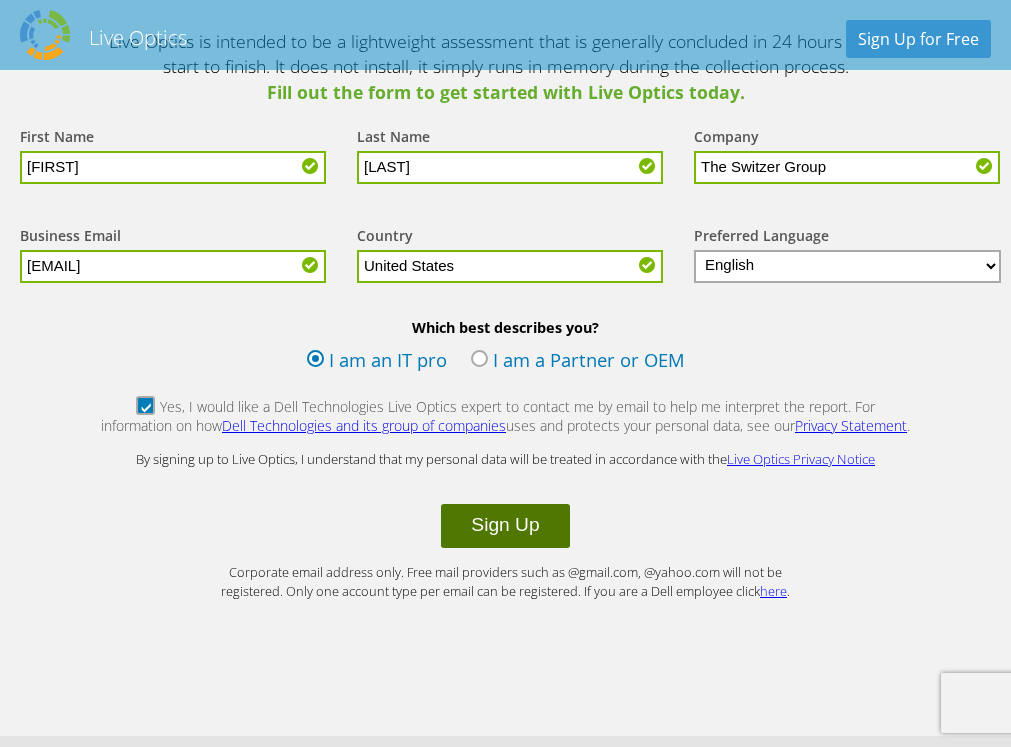 click on "Sign Up" at bounding box center [505, 526] 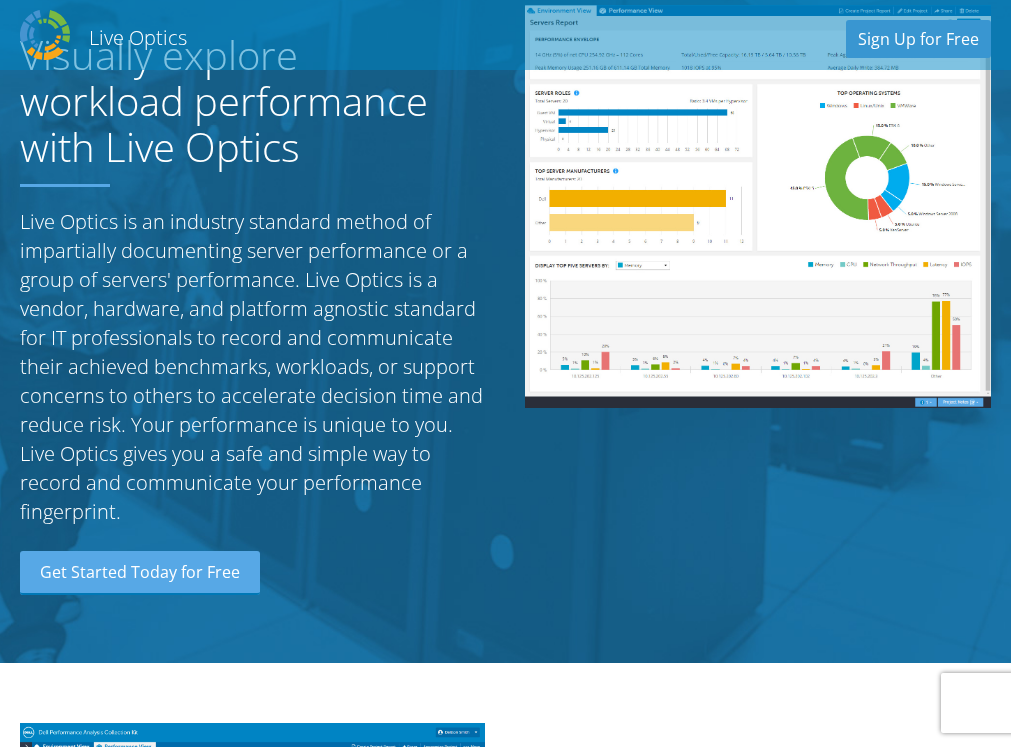 scroll, scrollTop: 0, scrollLeft: 0, axis: both 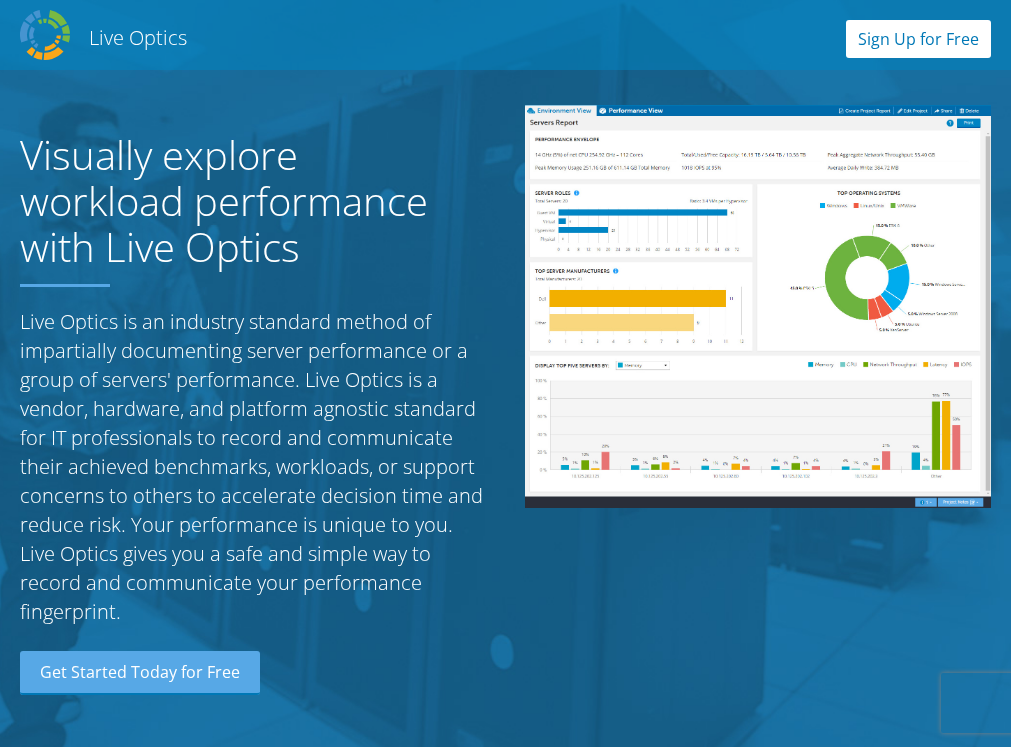 click on "Sign Up for Free" at bounding box center [918, 39] 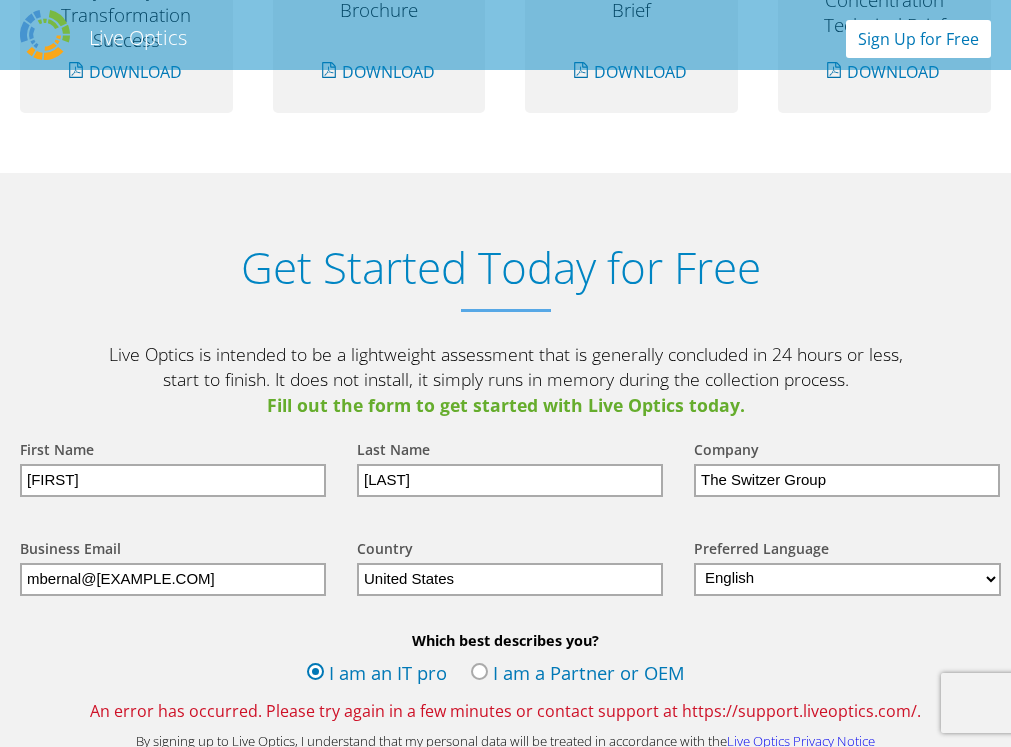 scroll, scrollTop: 2256, scrollLeft: 0, axis: vertical 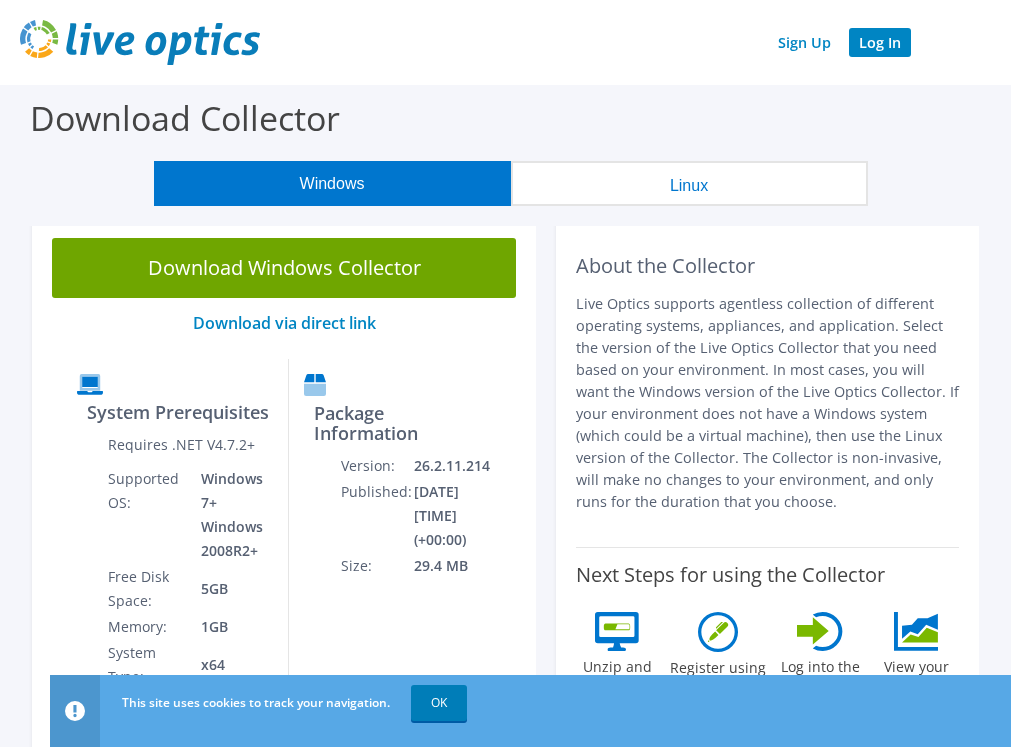 click on "Log In" at bounding box center (880, 42) 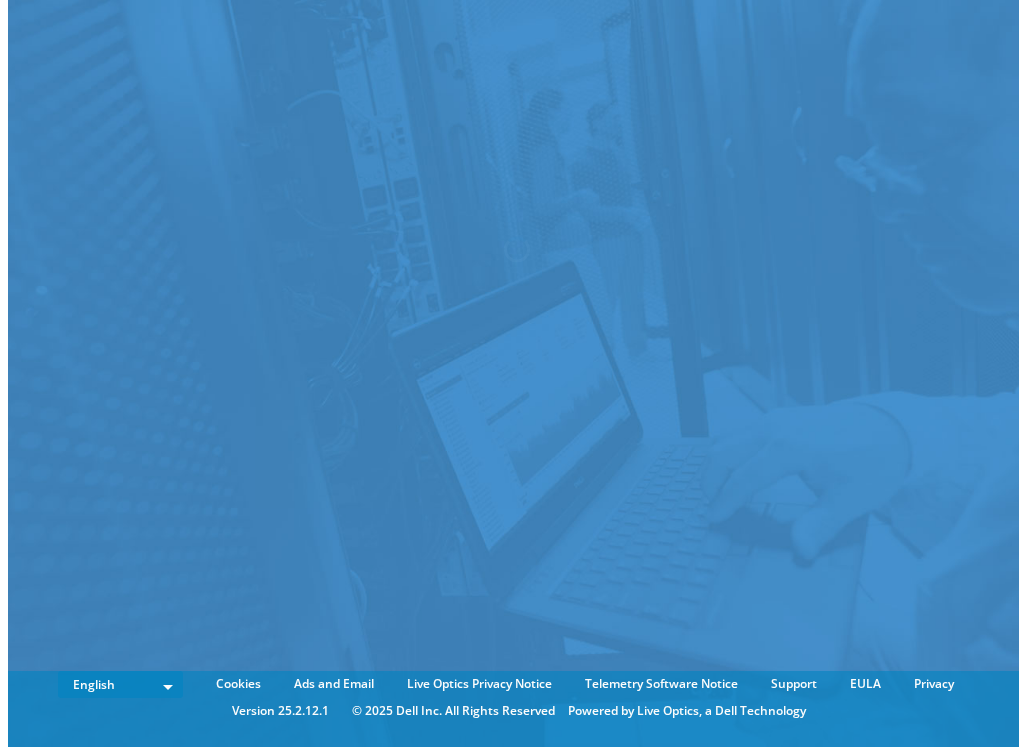 scroll, scrollTop: 0, scrollLeft: 0, axis: both 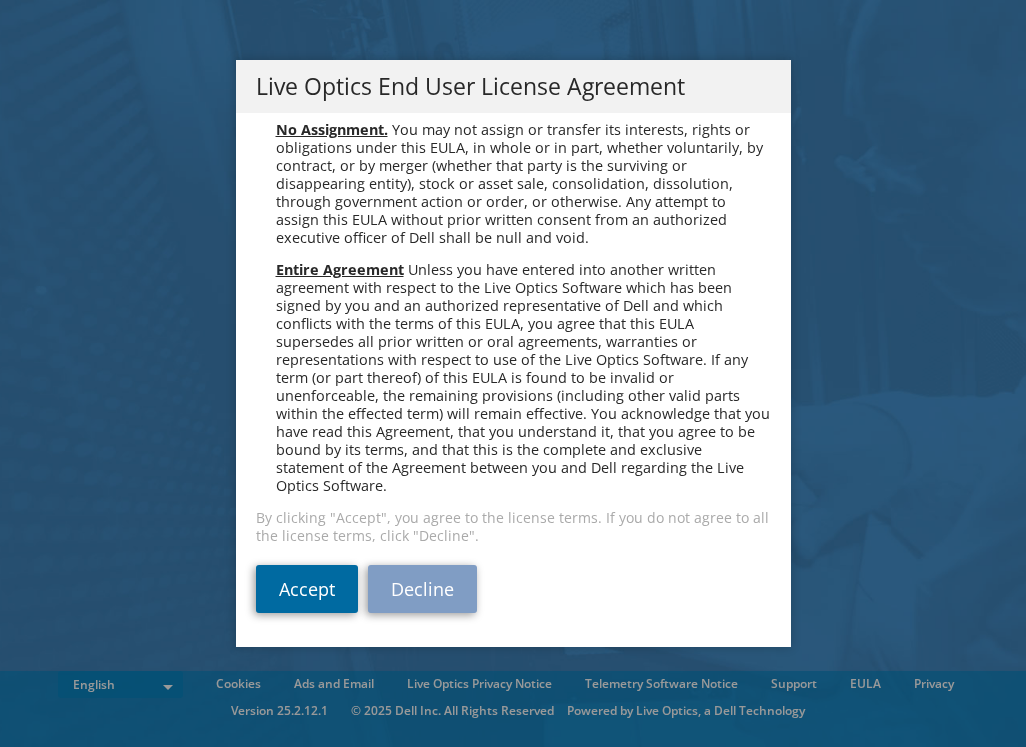 click on "Accept" at bounding box center [307, 589] 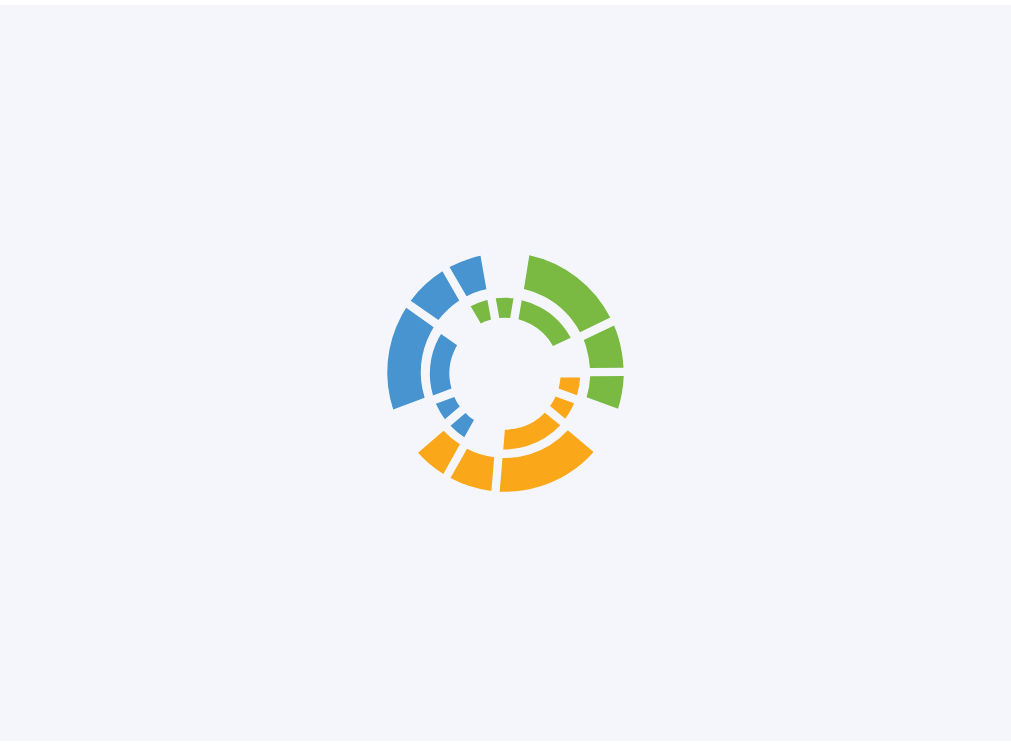 scroll, scrollTop: 0, scrollLeft: 0, axis: both 